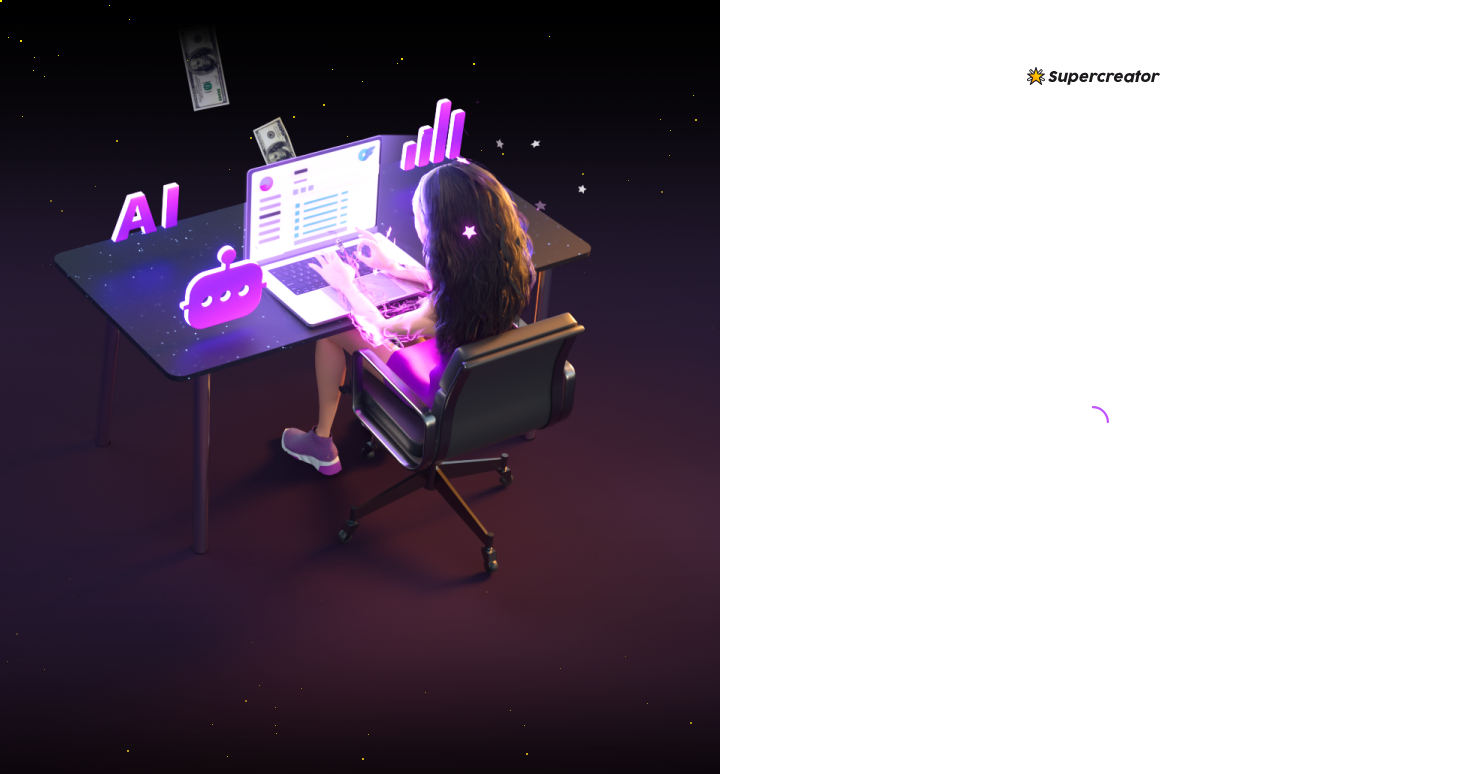 scroll, scrollTop: 0, scrollLeft: 0, axis: both 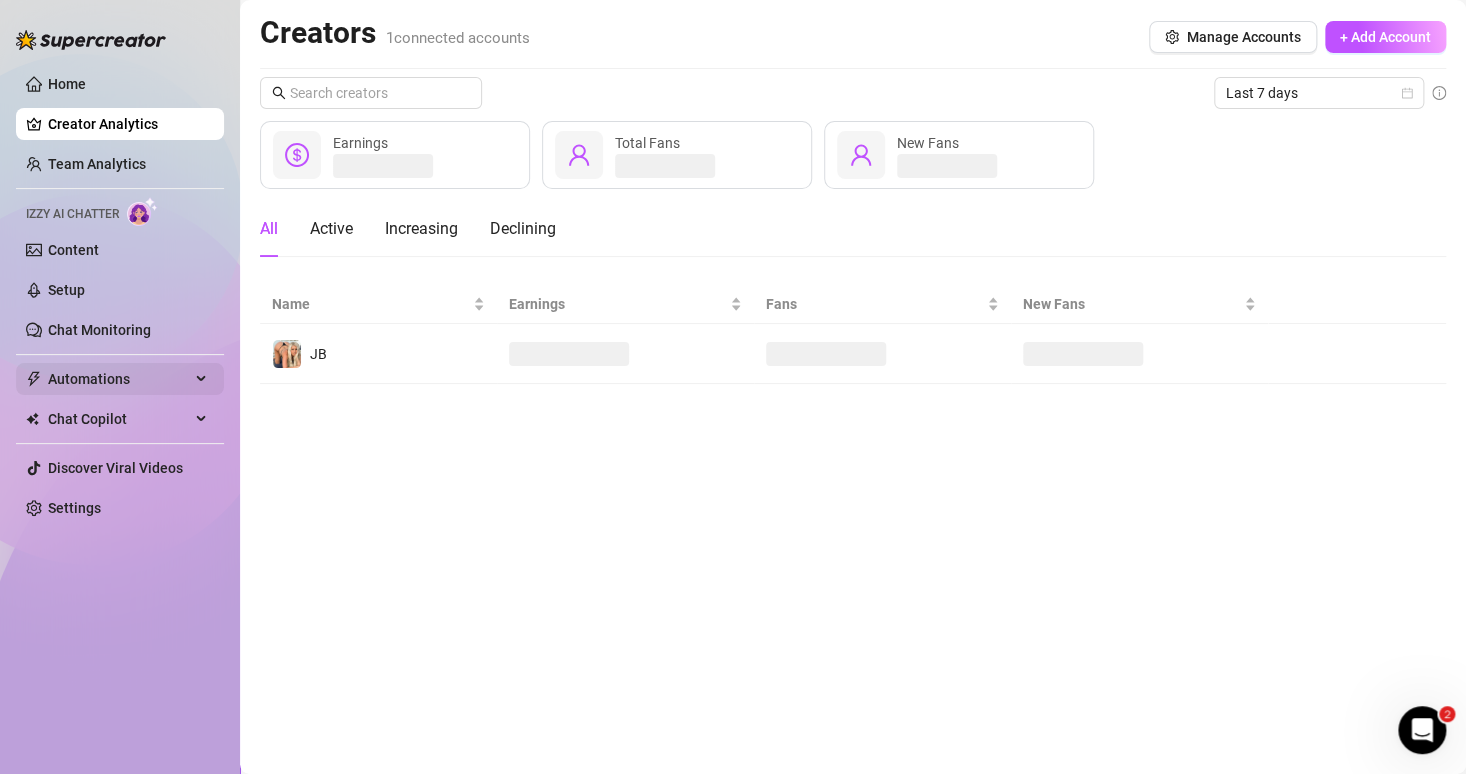 click on "Automations" at bounding box center (119, 379) 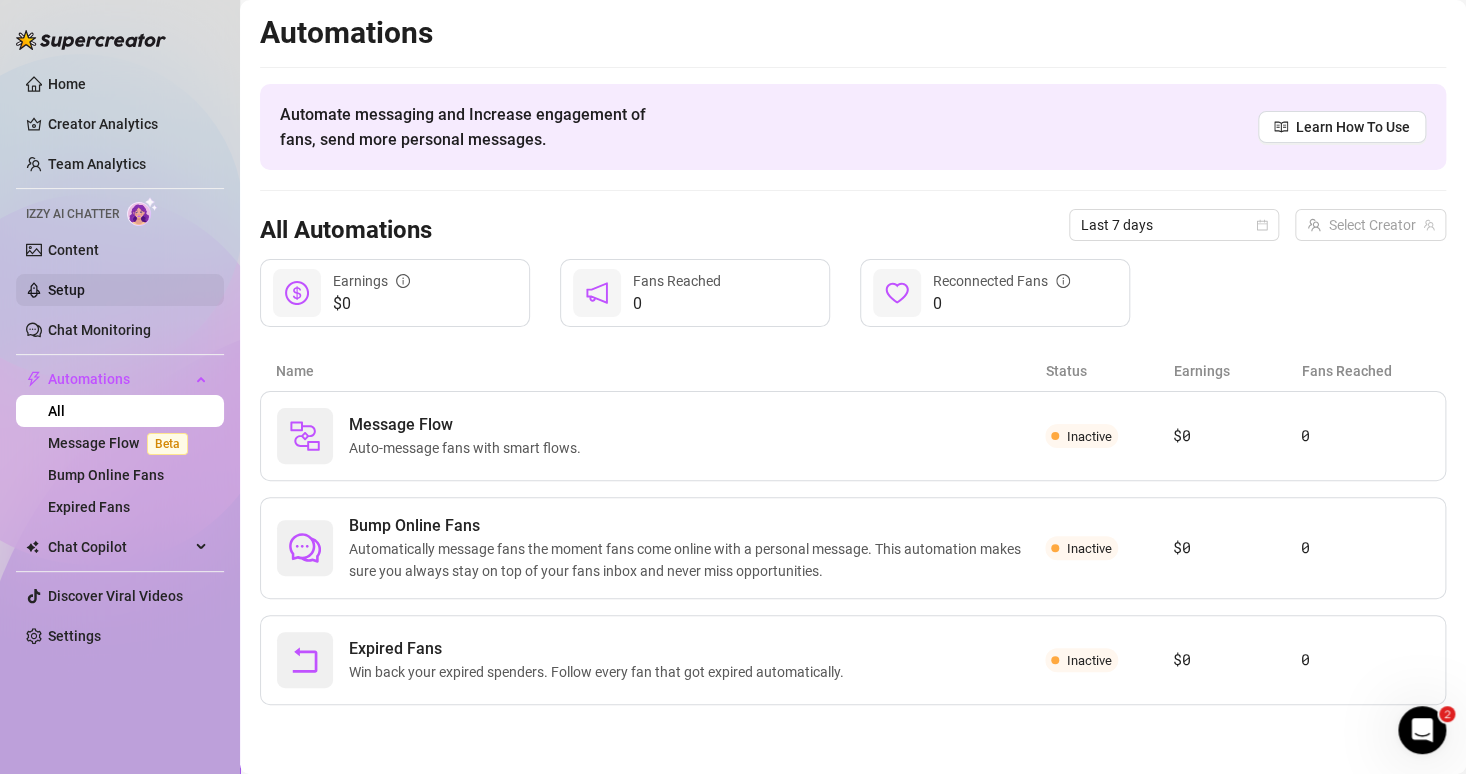 click on "Setup" at bounding box center (66, 290) 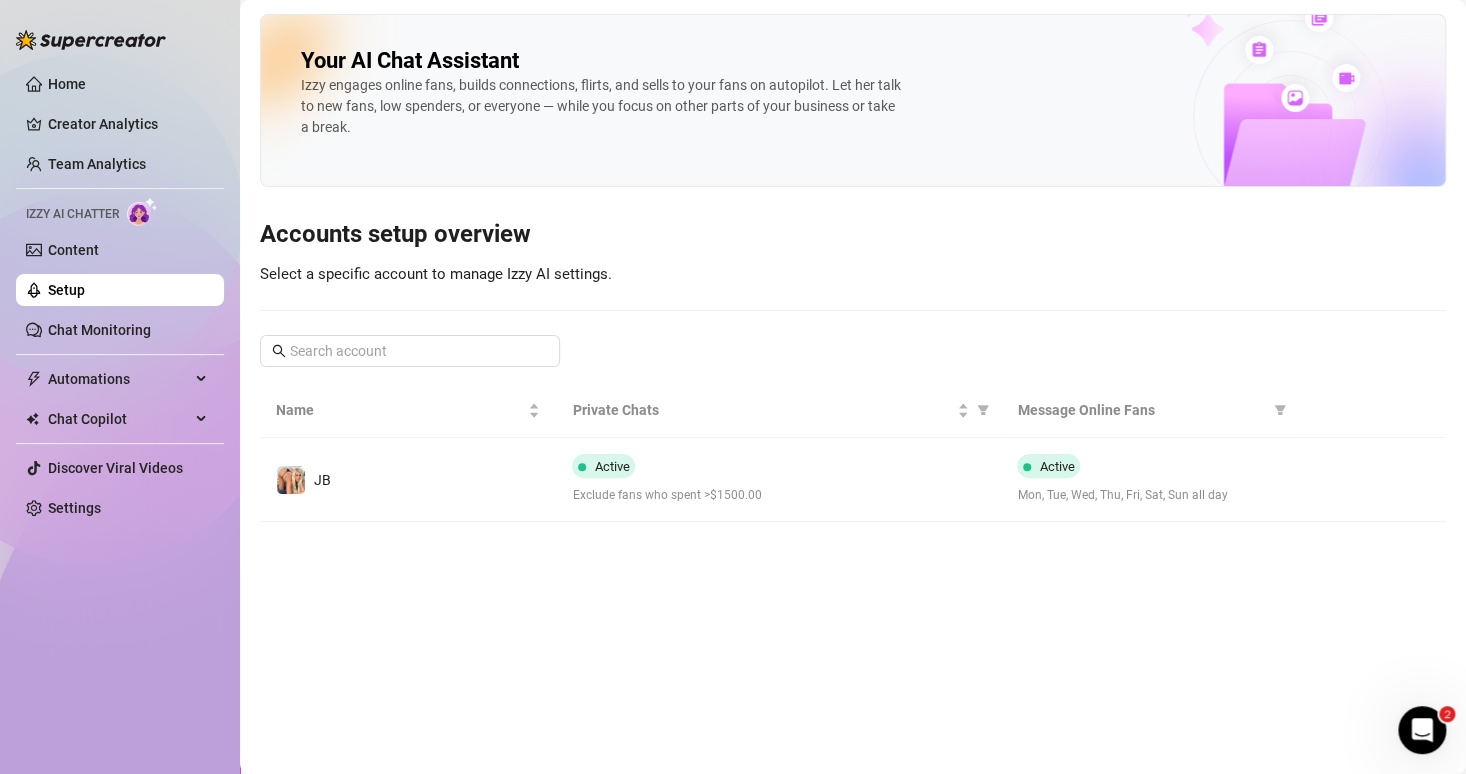 click on "JB" at bounding box center (408, 480) 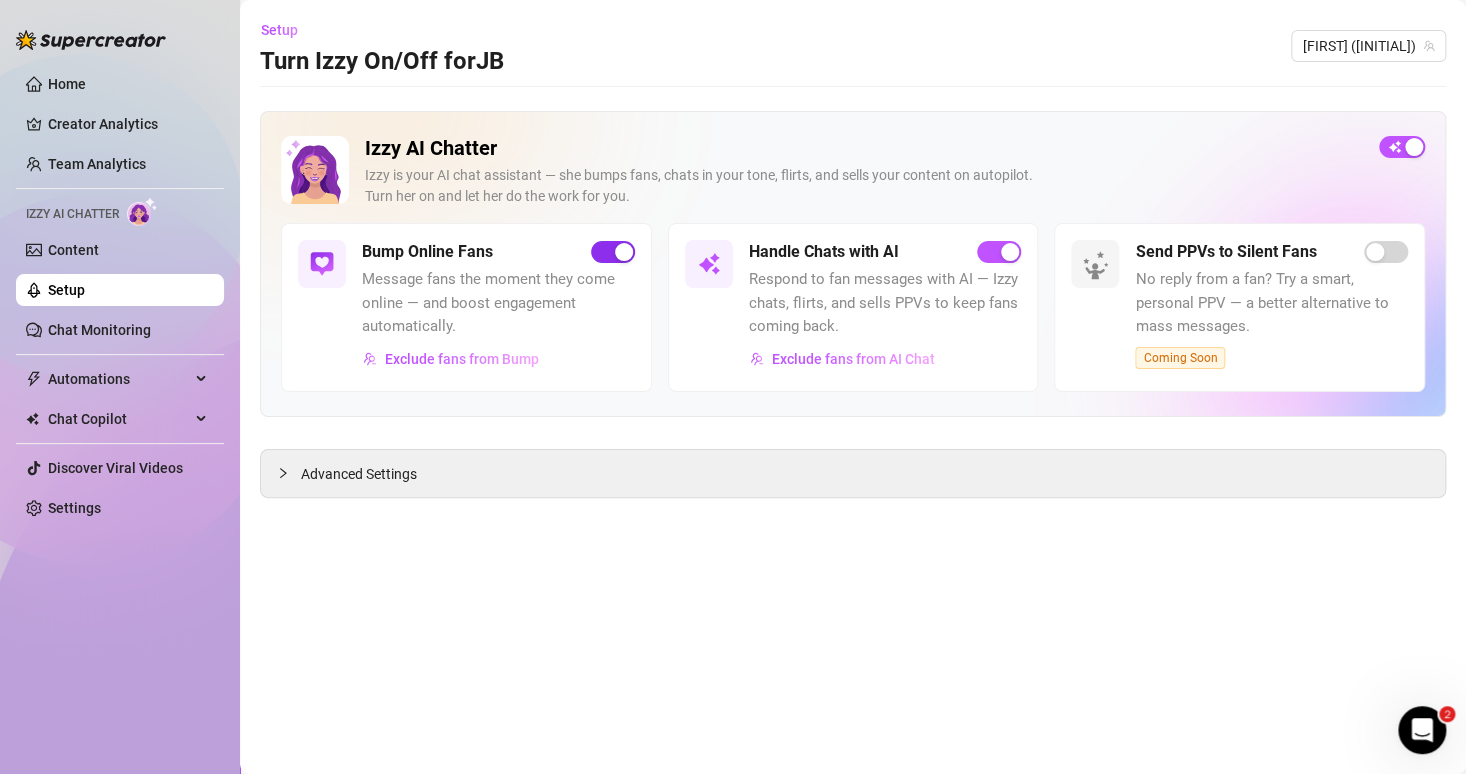 click at bounding box center (613, 252) 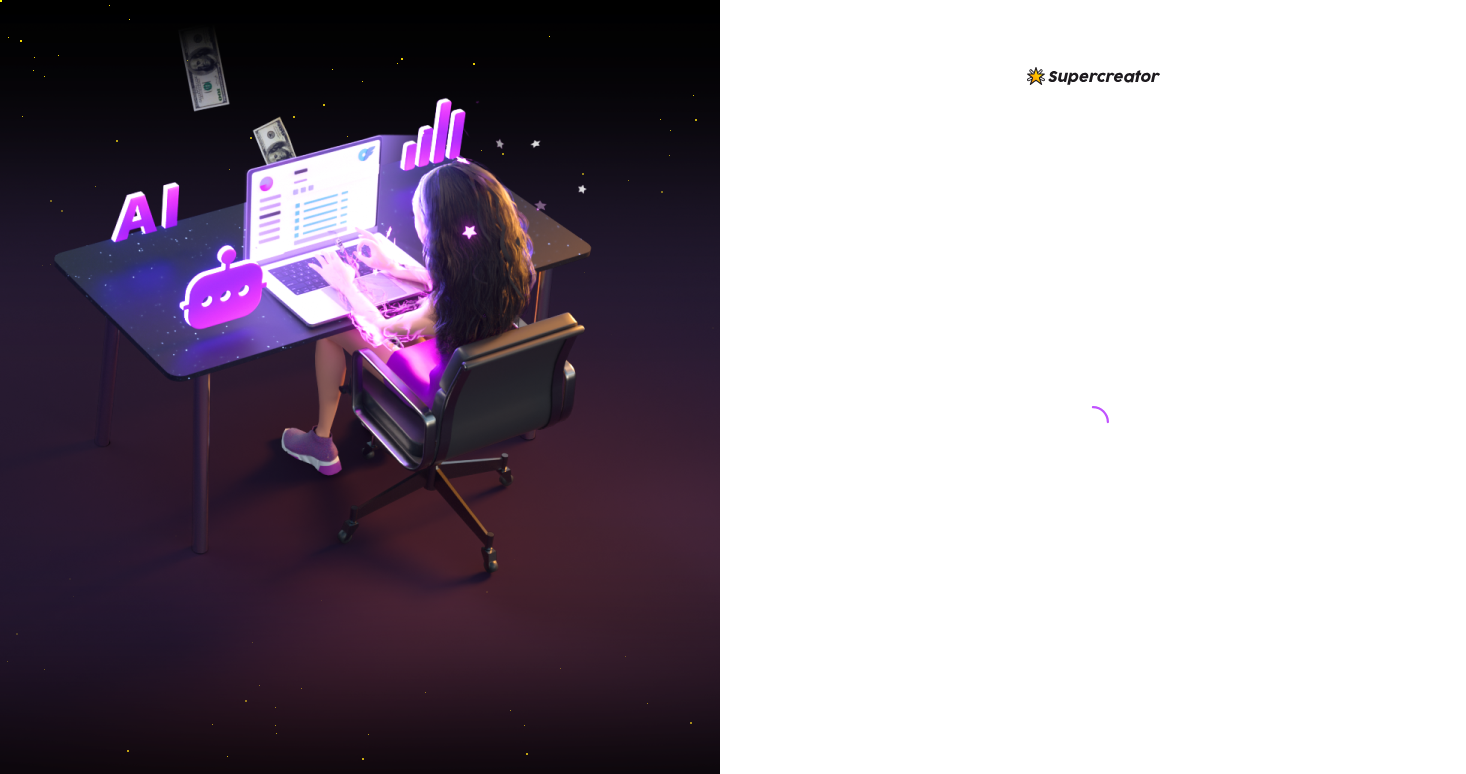 scroll, scrollTop: 0, scrollLeft: 0, axis: both 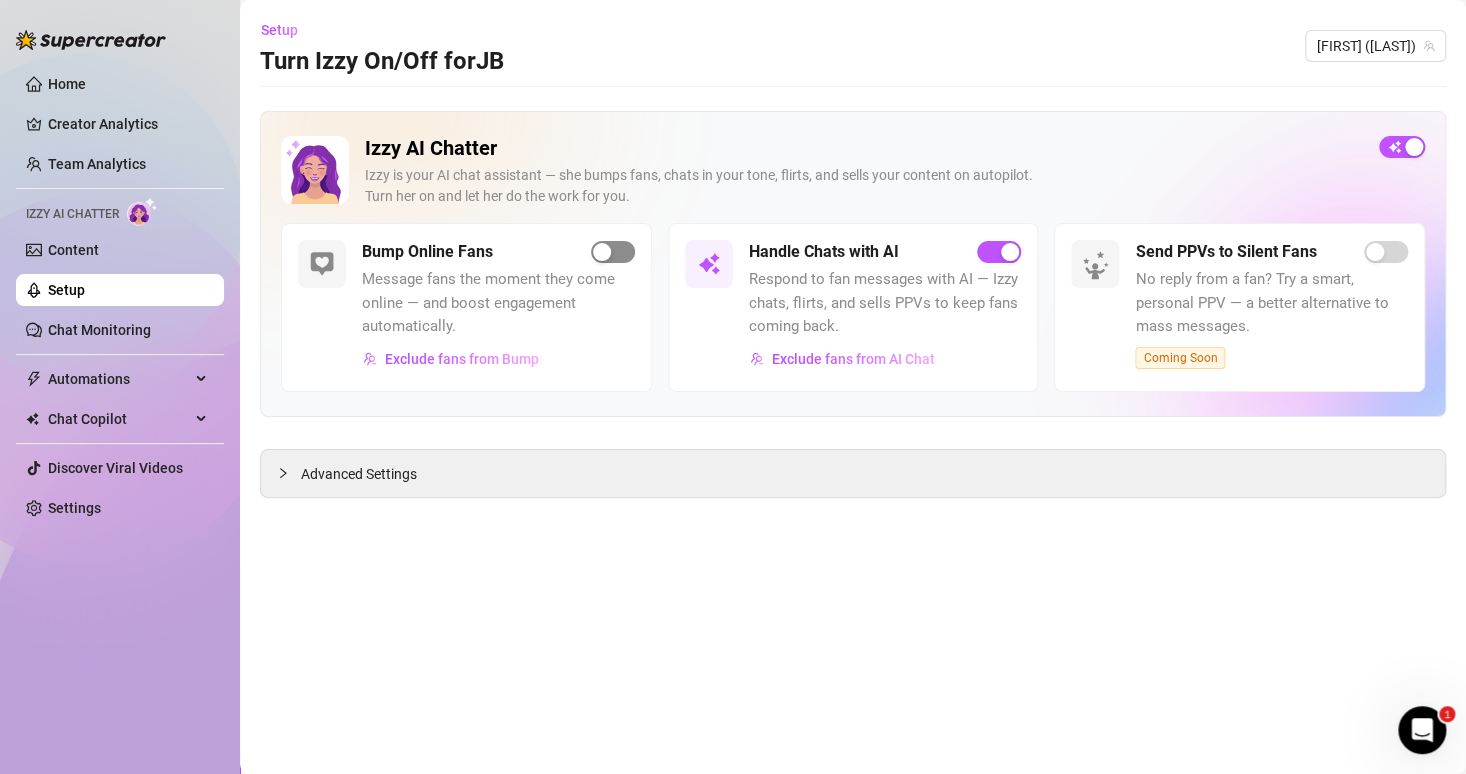 click at bounding box center (613, 252) 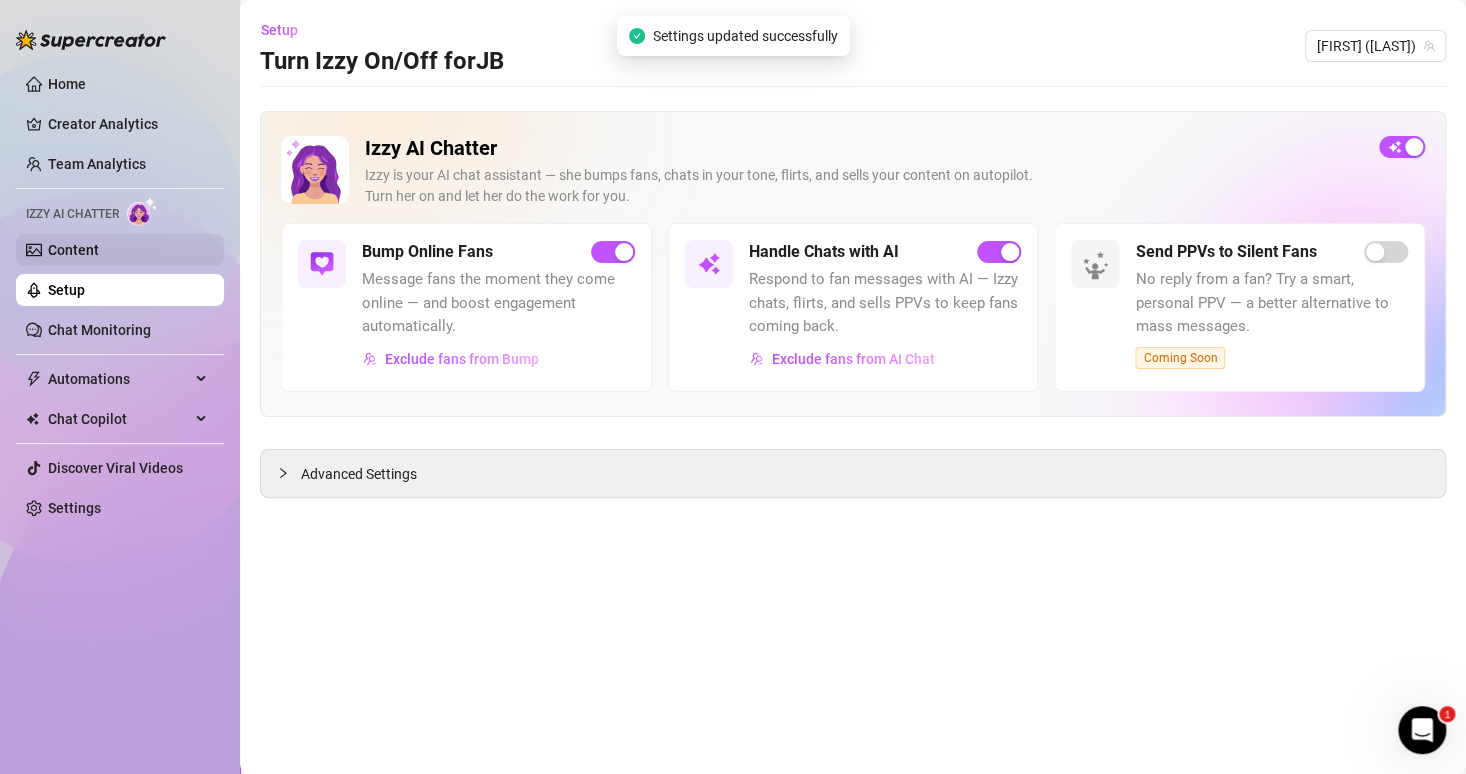 click on "Content" at bounding box center (73, 250) 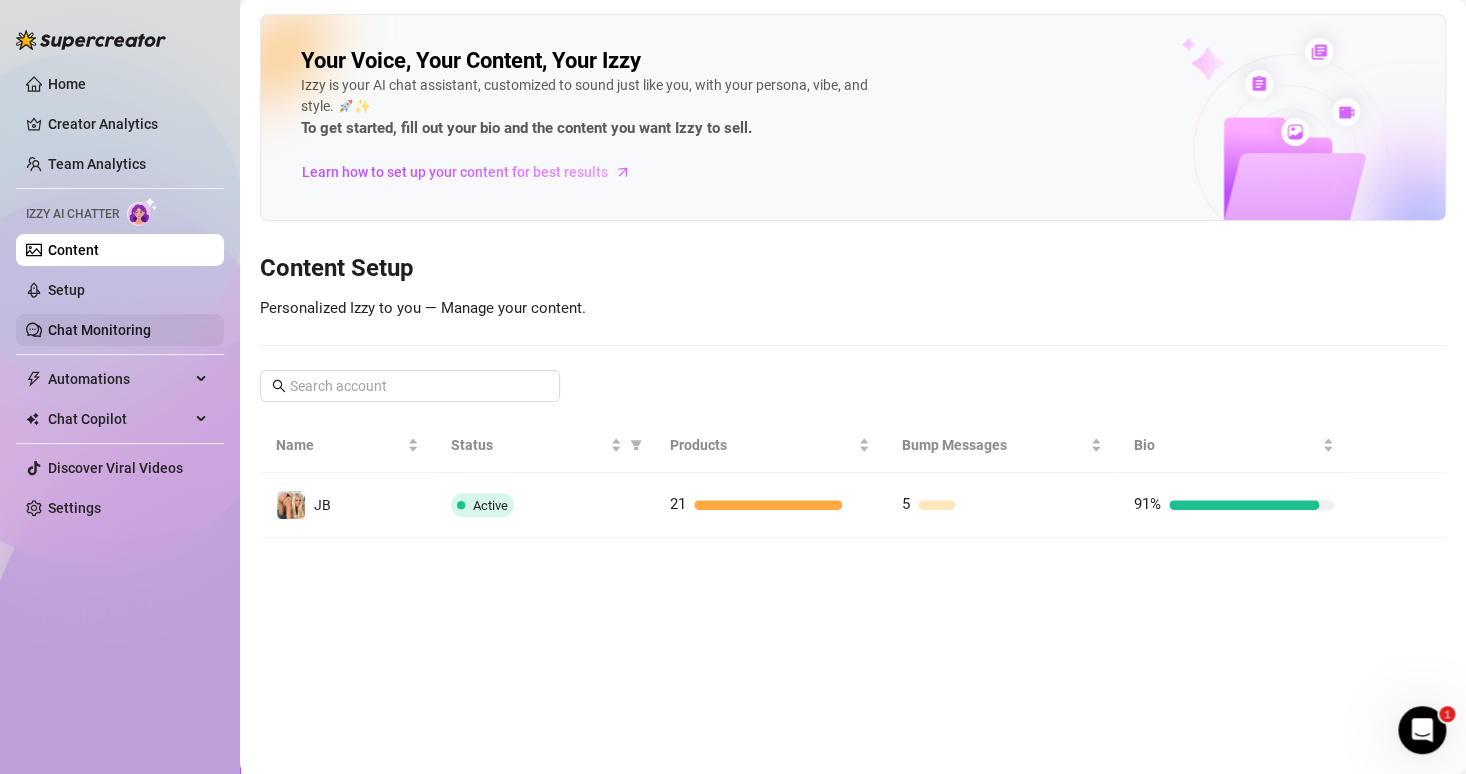 click on "Chat Monitoring" at bounding box center (99, 330) 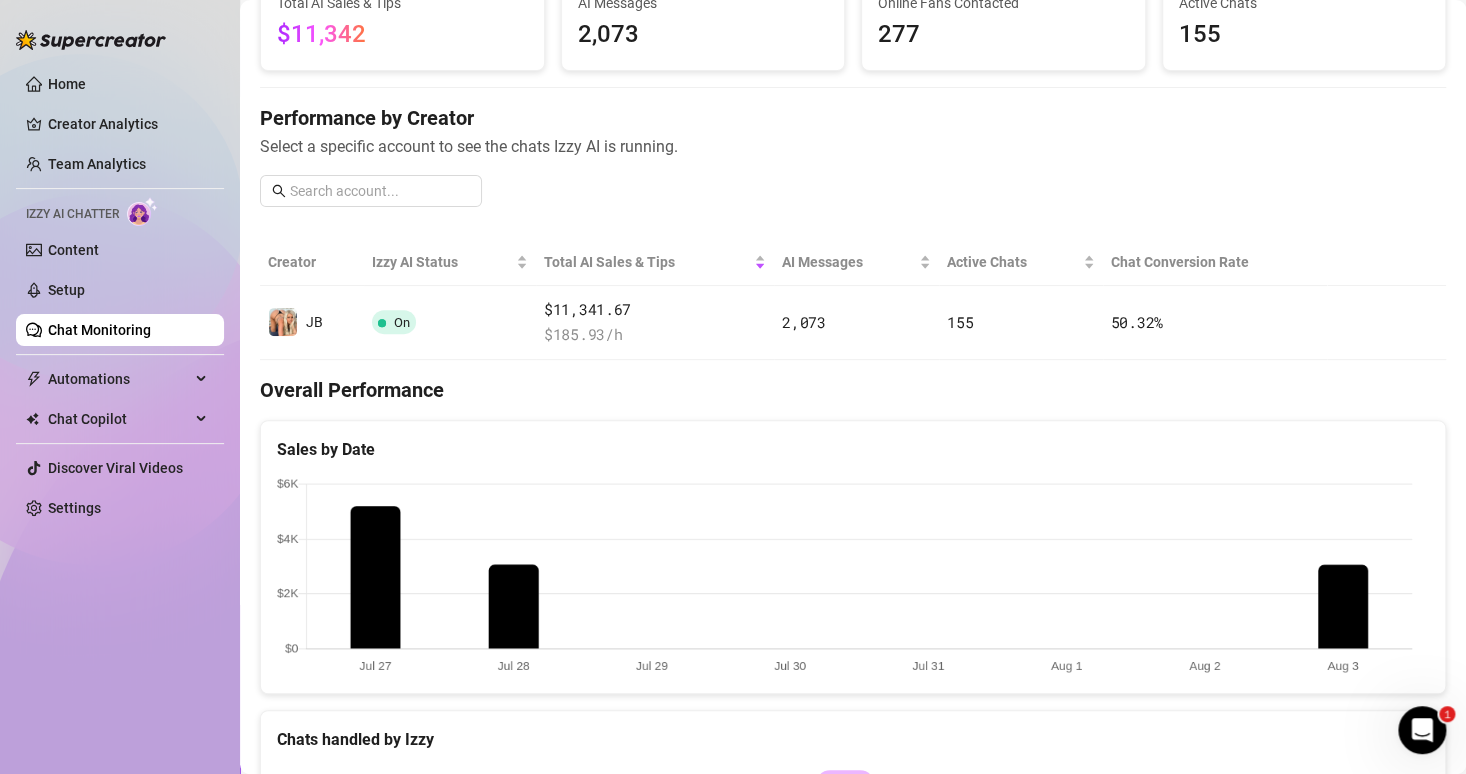 scroll, scrollTop: 0, scrollLeft: 0, axis: both 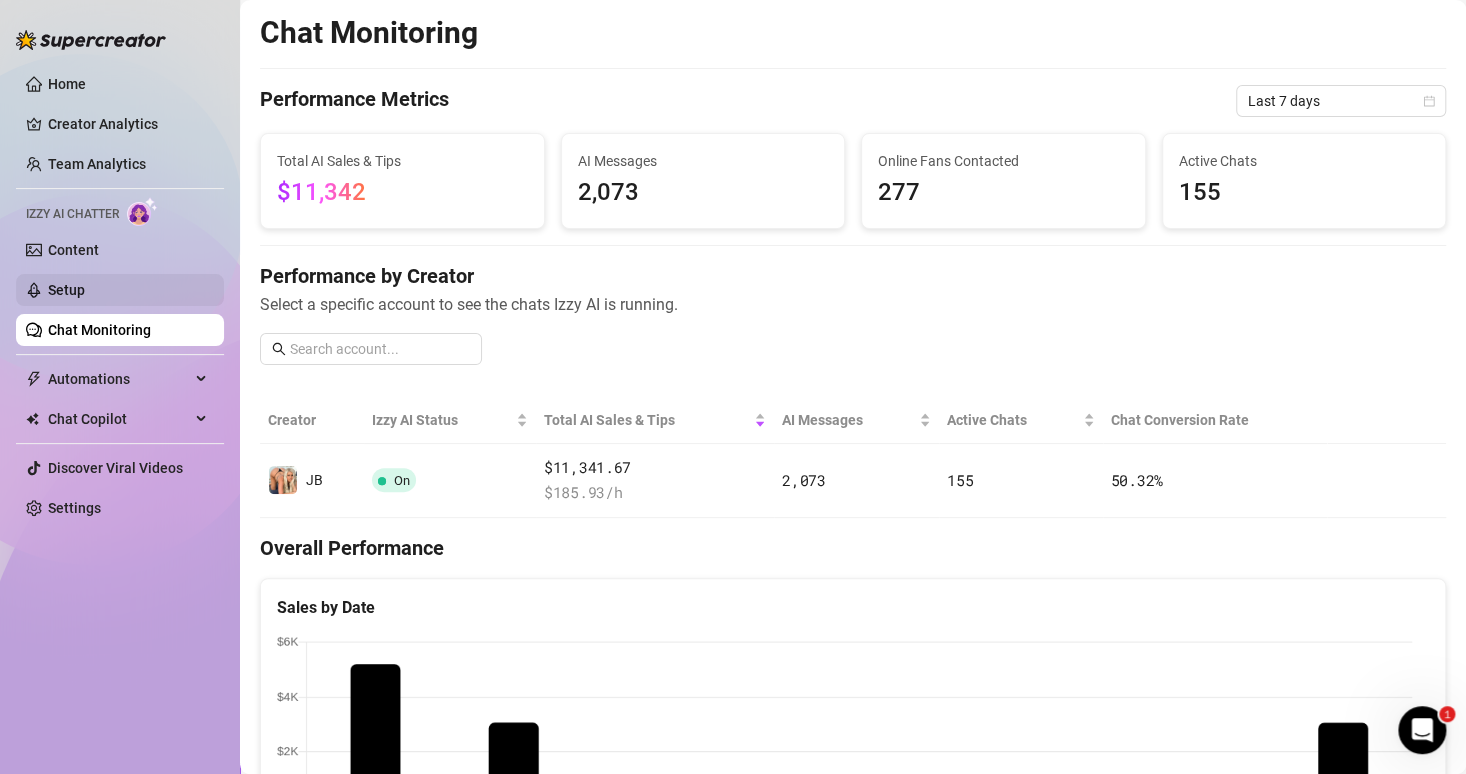 click on "Setup" at bounding box center [66, 290] 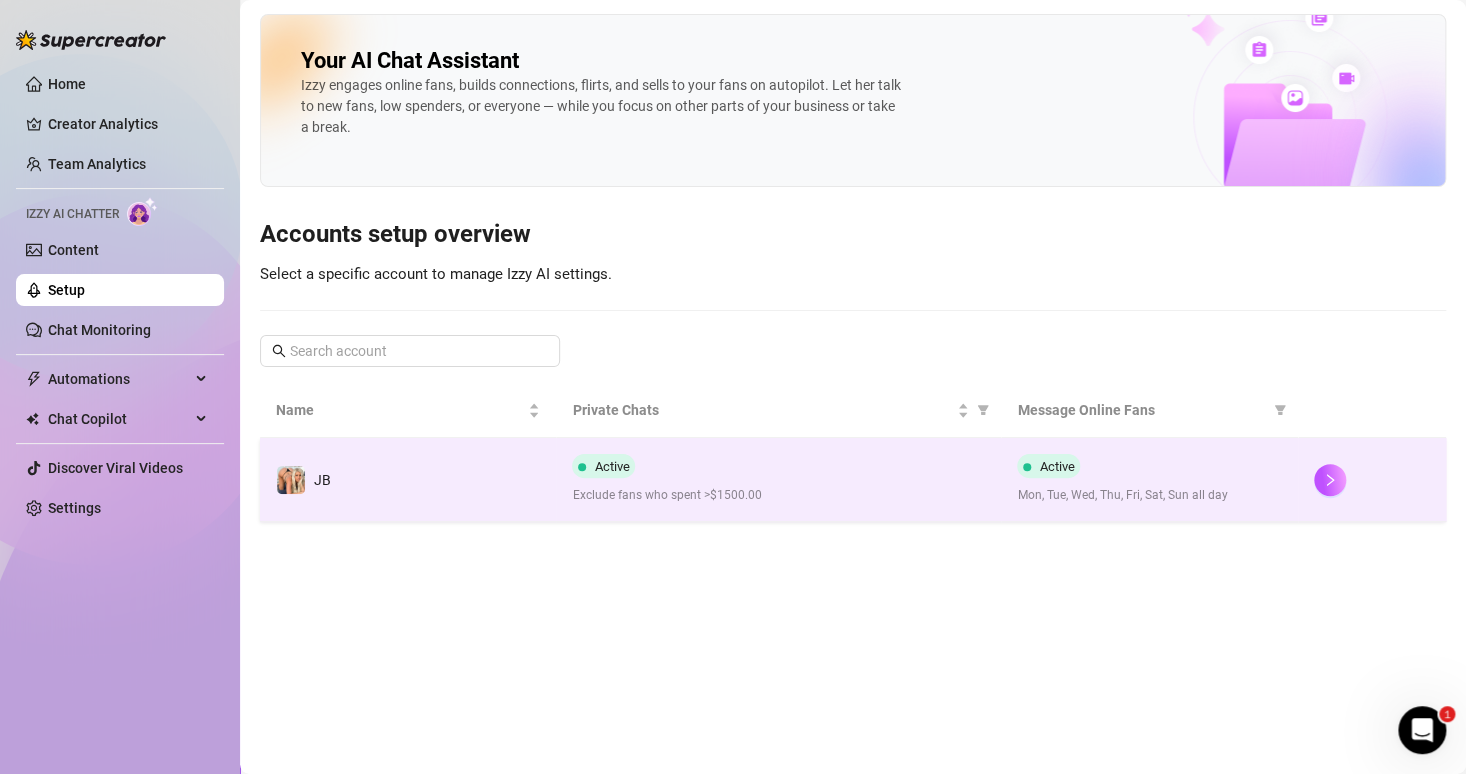 click on "JB" at bounding box center [408, 480] 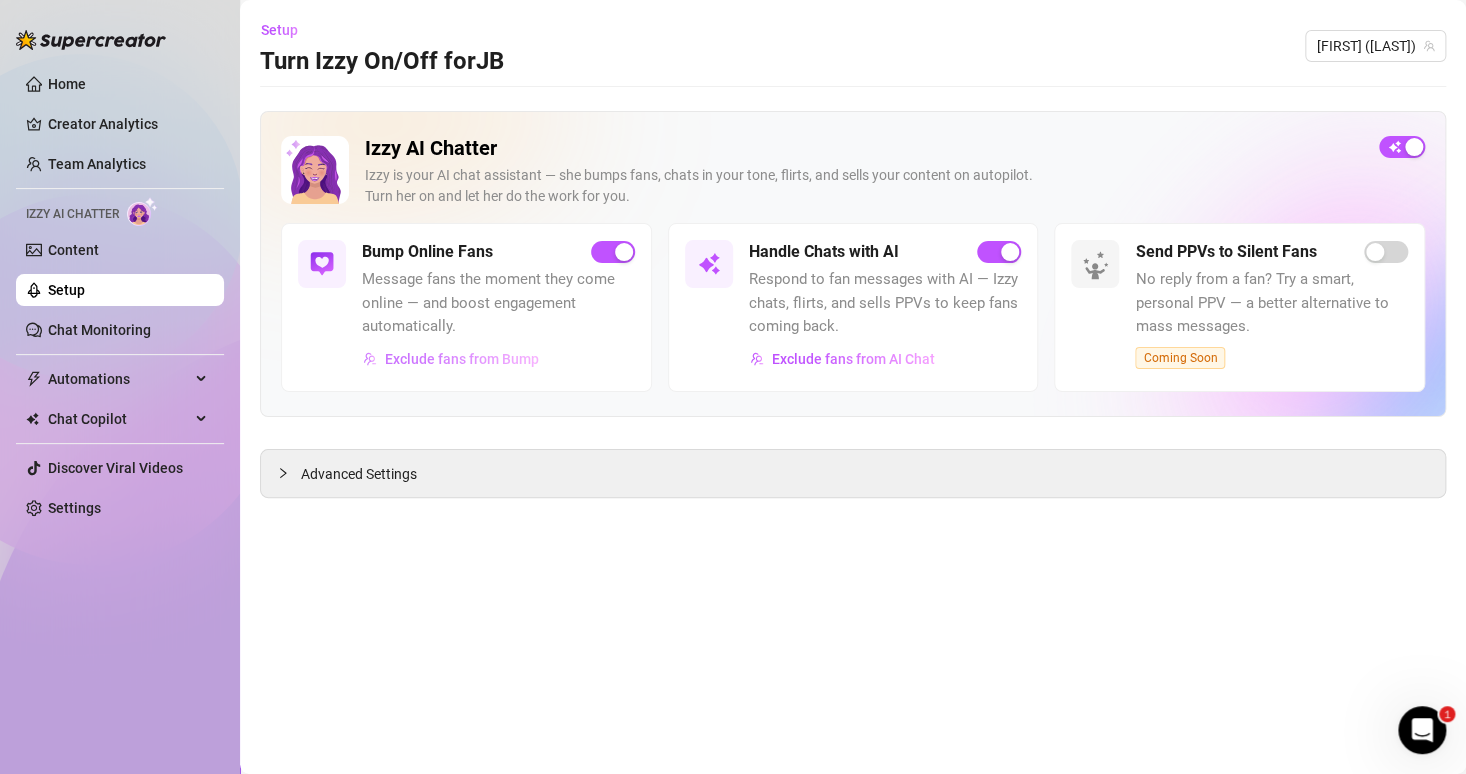 click on "Exclude fans from Bump" at bounding box center (462, 359) 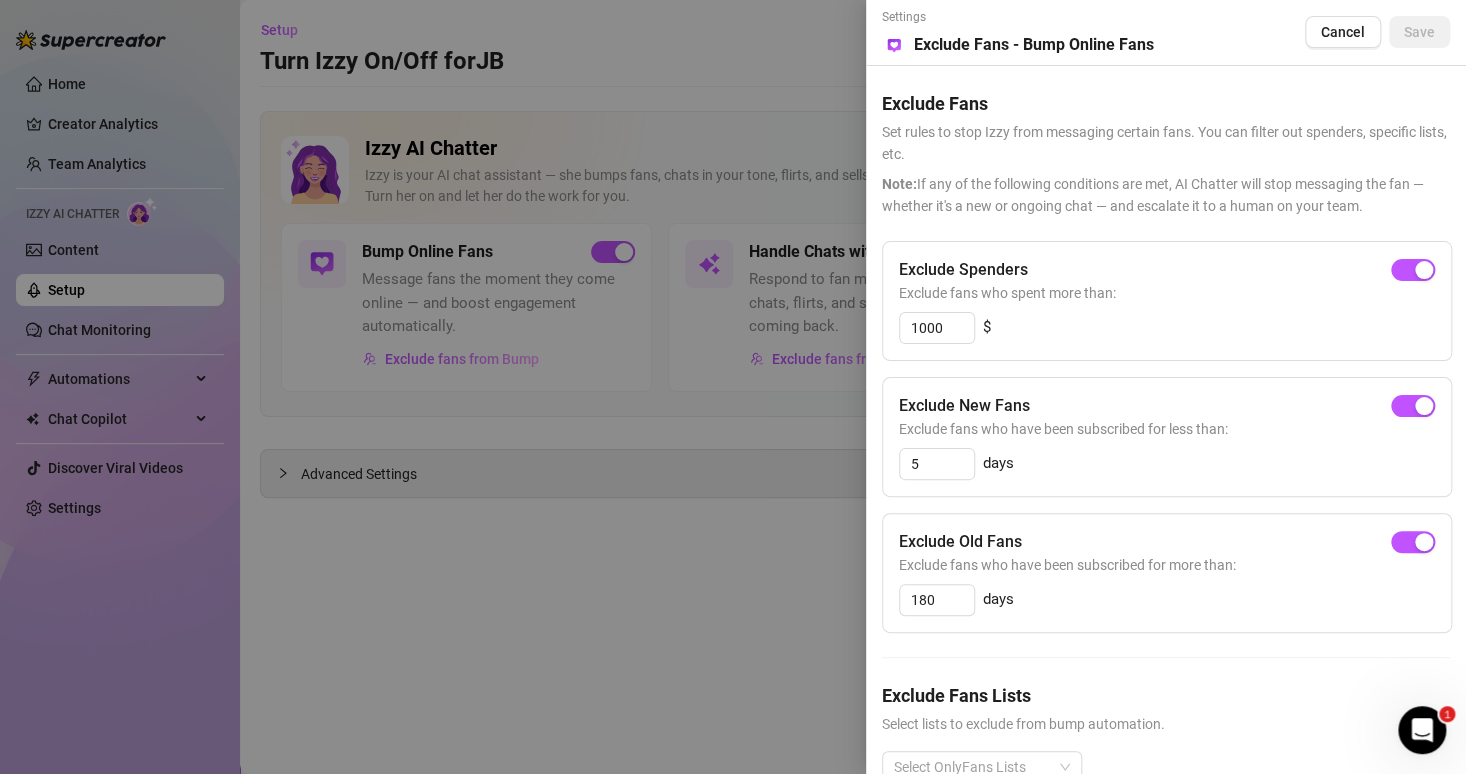 scroll, scrollTop: 63, scrollLeft: 0, axis: vertical 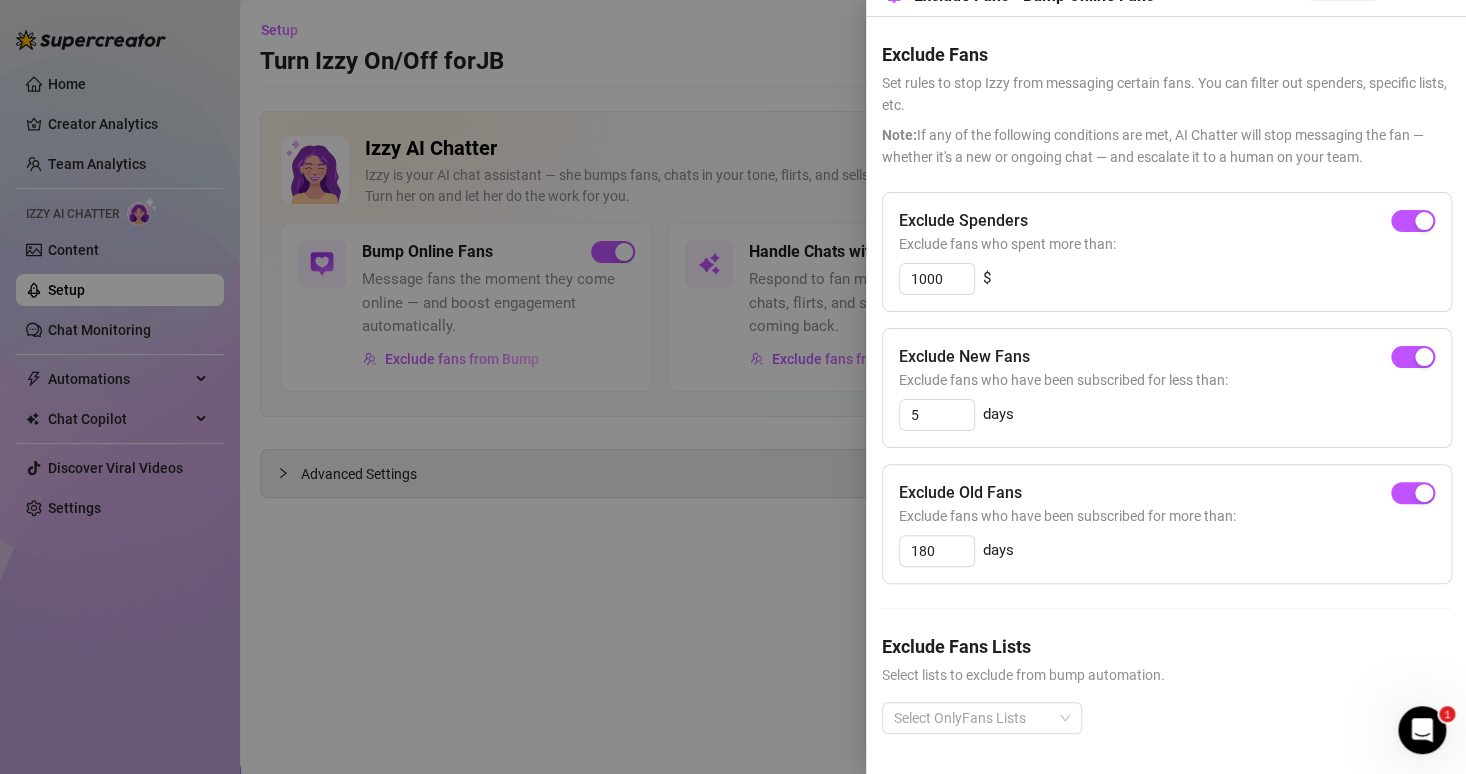 click at bounding box center [733, 387] 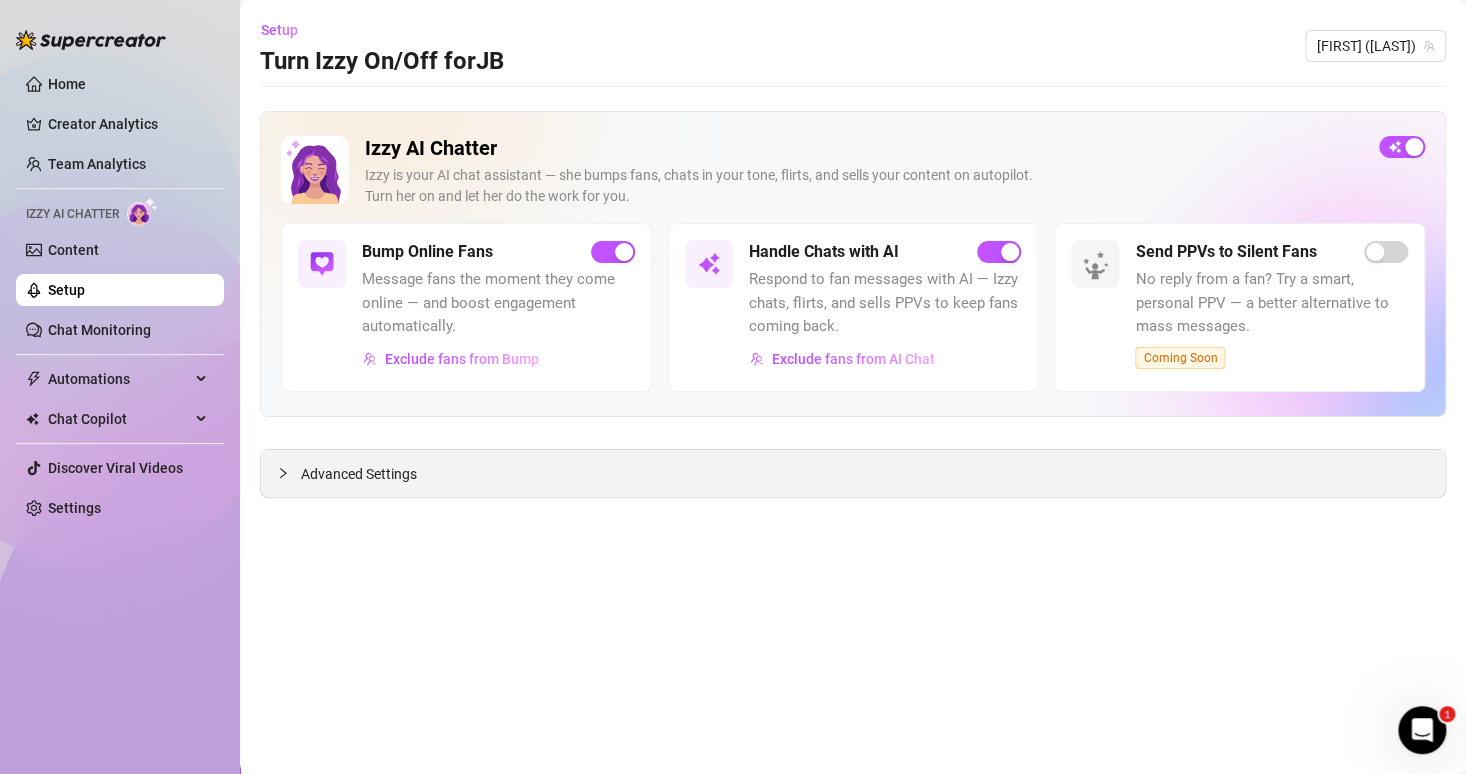 click on "Advanced Settings" at bounding box center (359, 474) 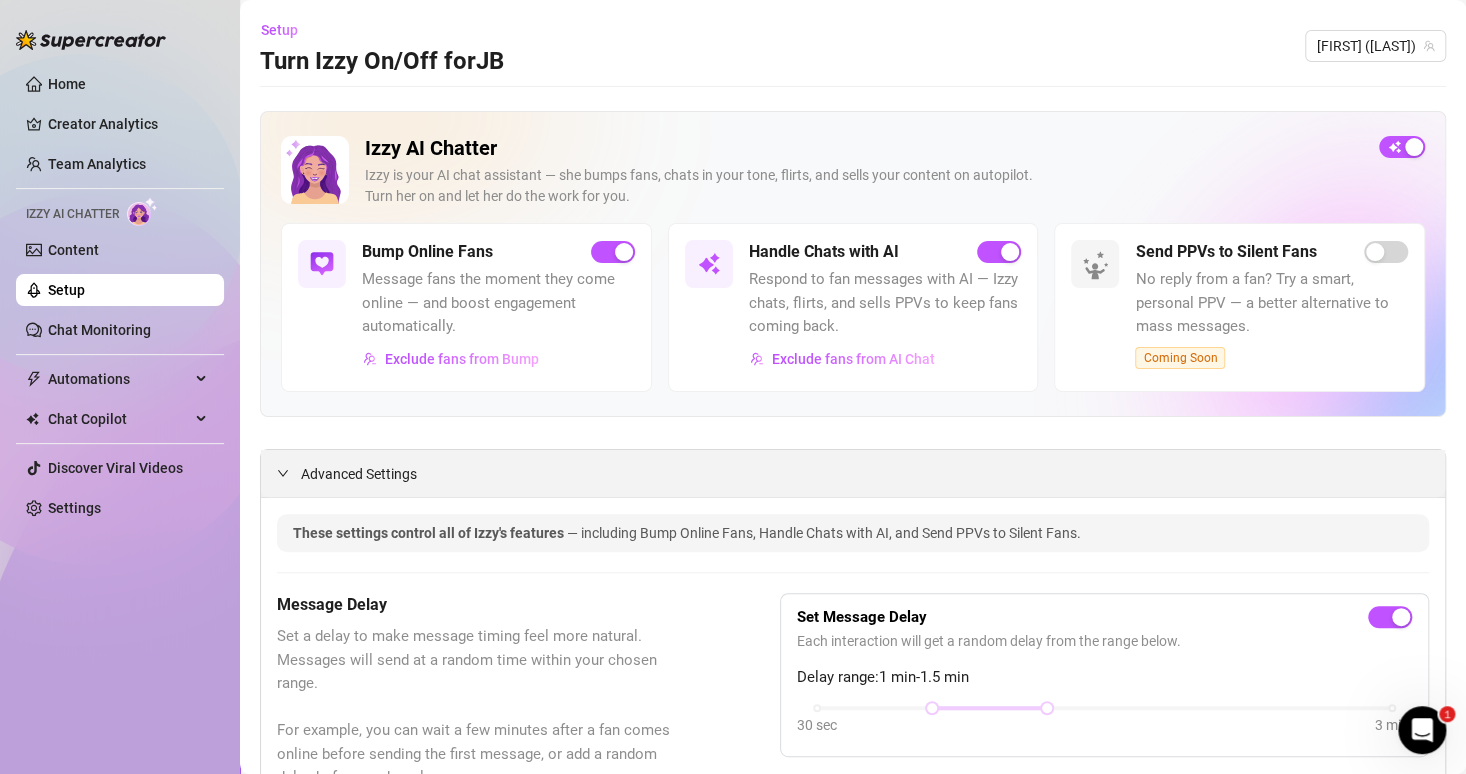 click on "Advanced Settings" at bounding box center (853, 473) 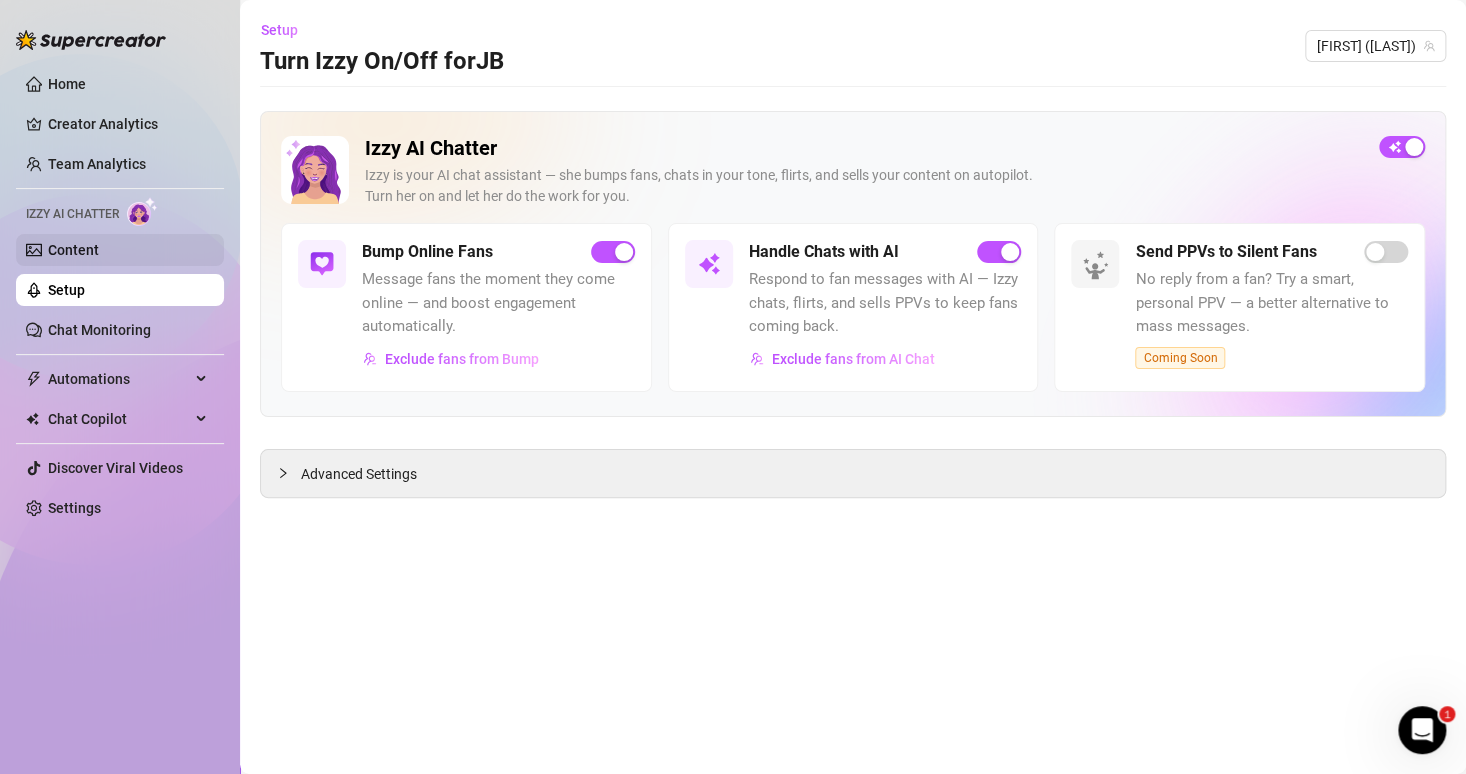 click on "Content" at bounding box center [73, 250] 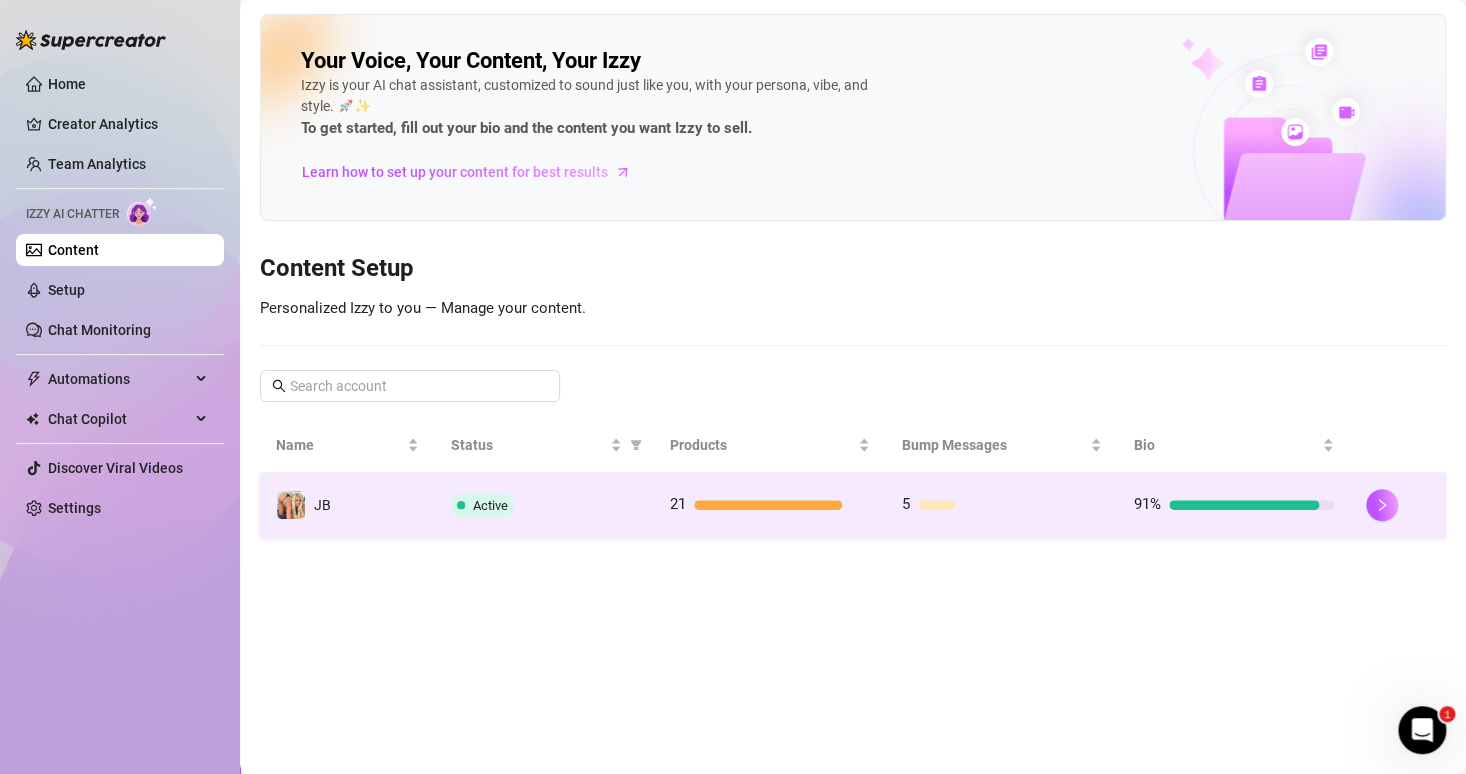 click on "Active" at bounding box center (544, 505) 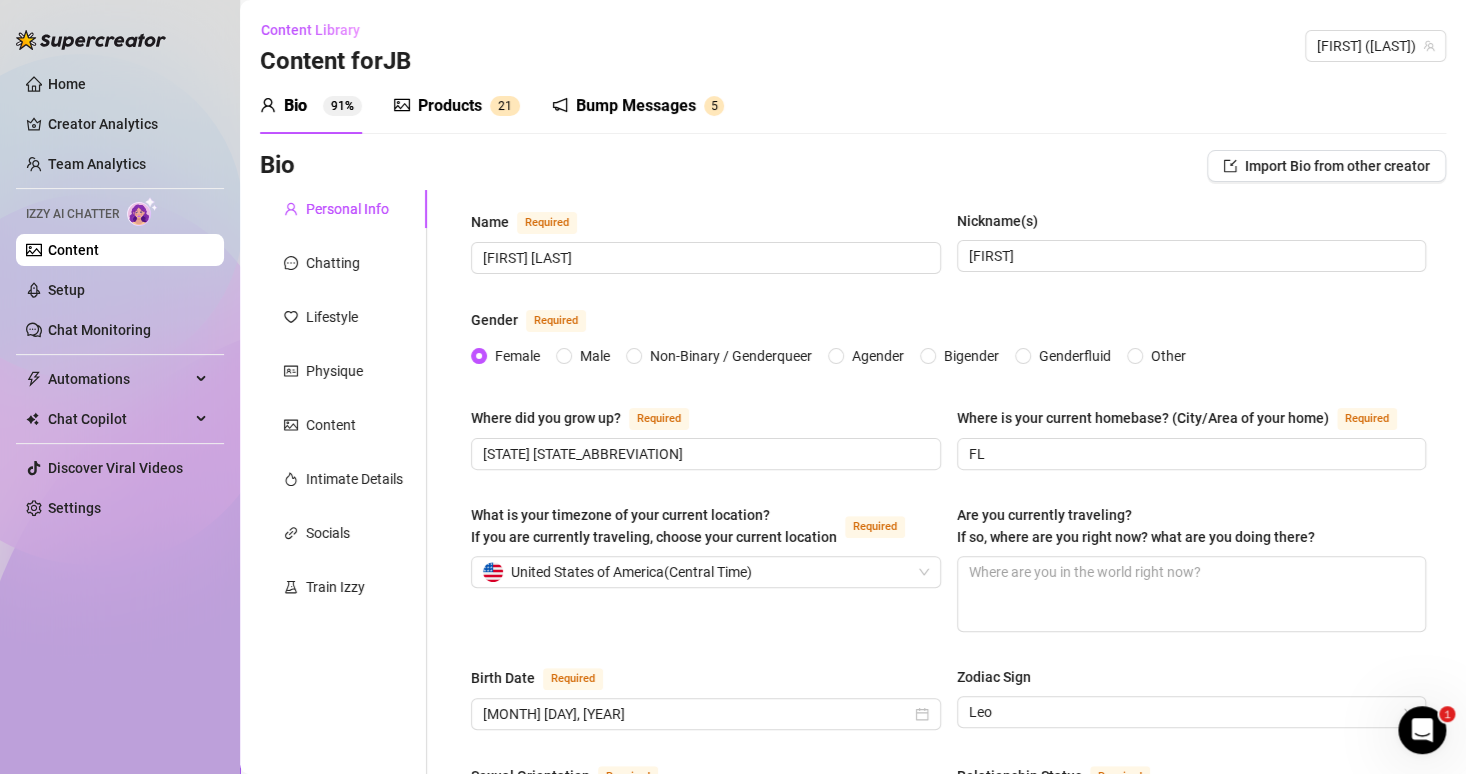 click on "Bump Messages" at bounding box center [636, 106] 